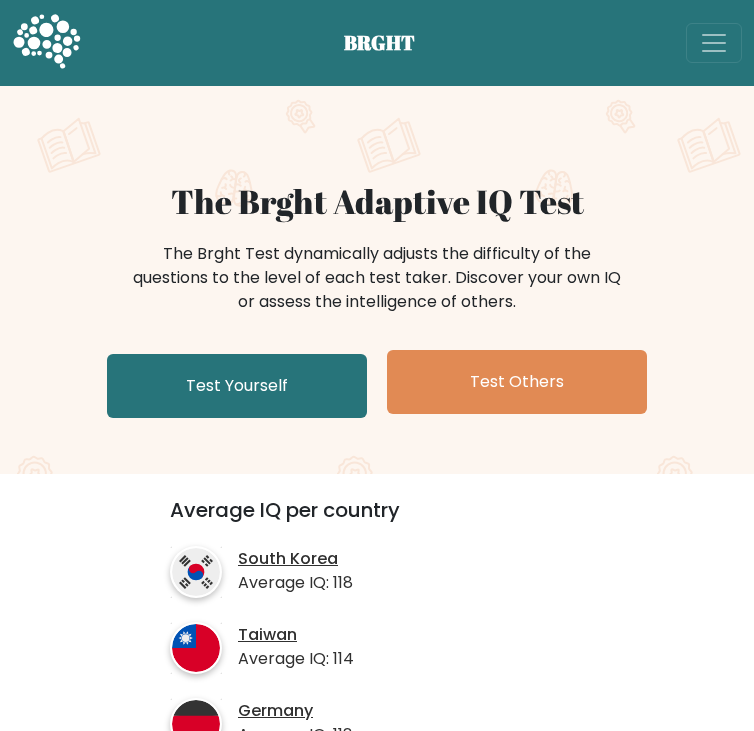 scroll, scrollTop: 0, scrollLeft: 0, axis: both 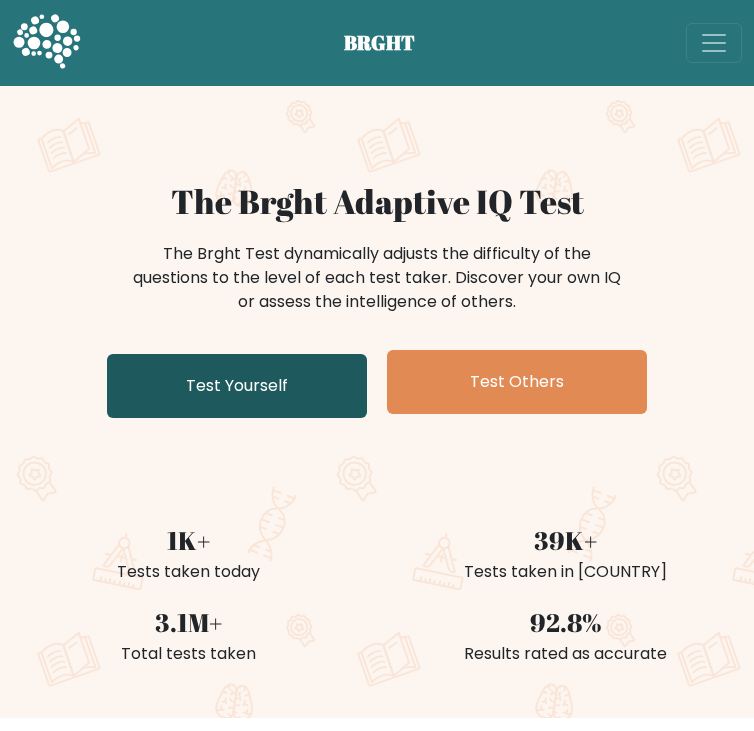 click on "Test Yourself" at bounding box center [237, 386] 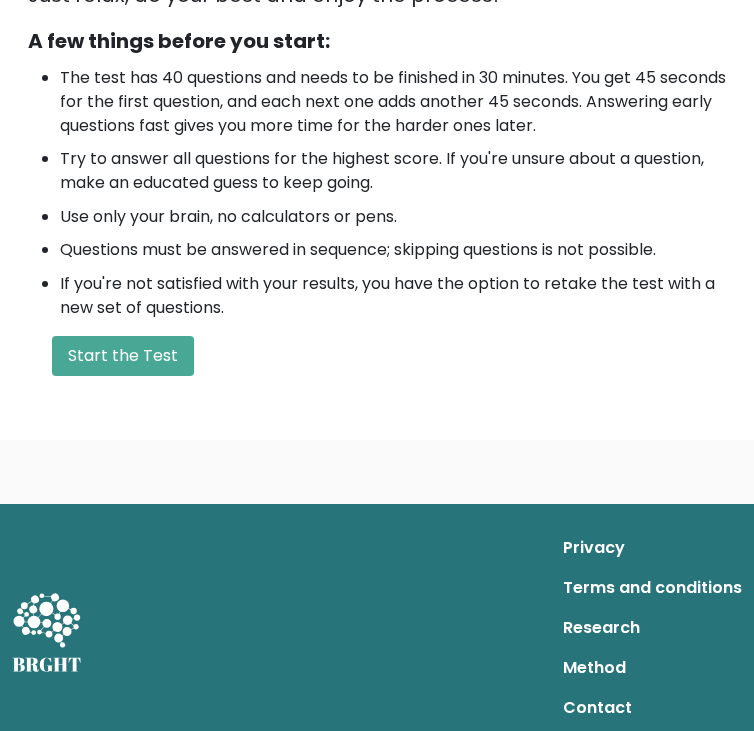 scroll, scrollTop: 613, scrollLeft: 0, axis: vertical 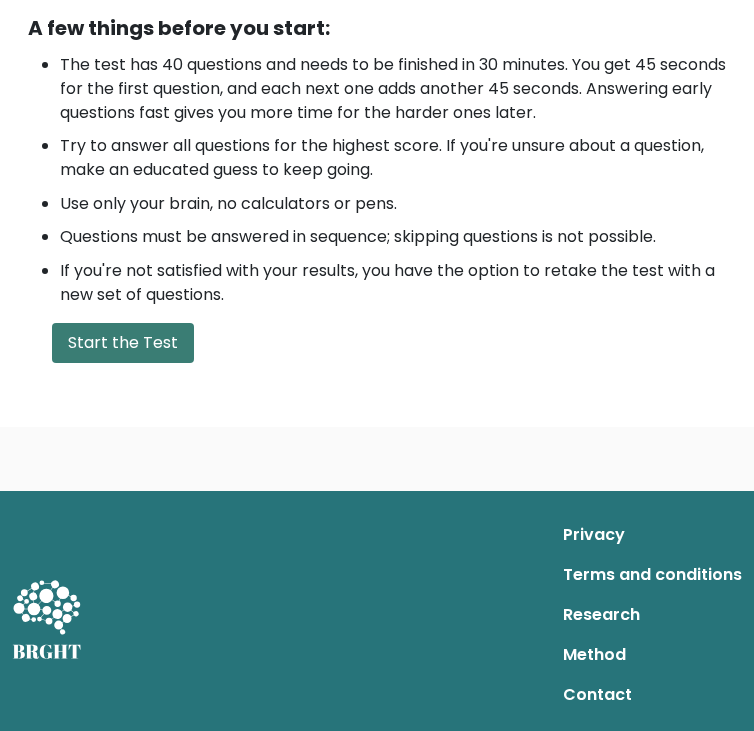 click on "Start the Test" at bounding box center [123, 343] 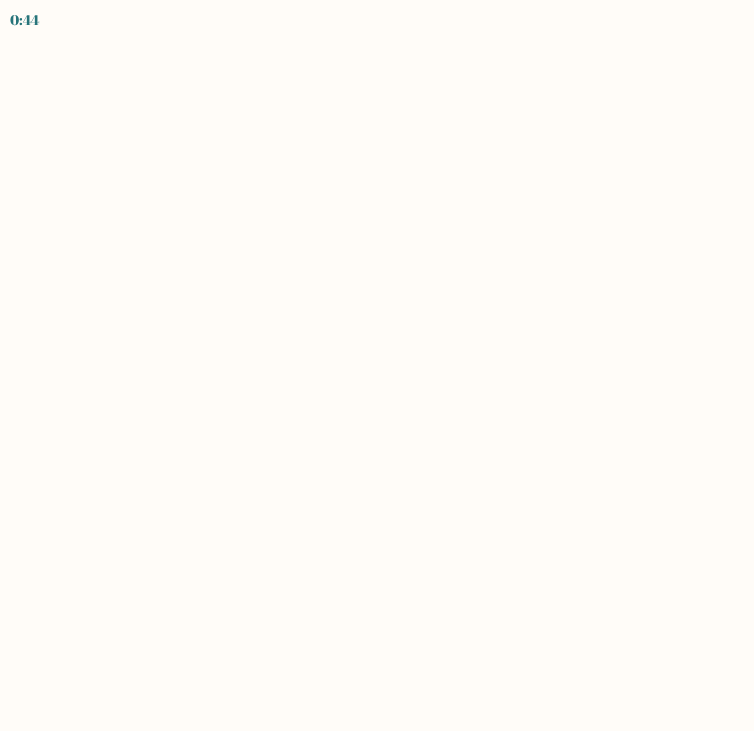 scroll, scrollTop: 0, scrollLeft: 0, axis: both 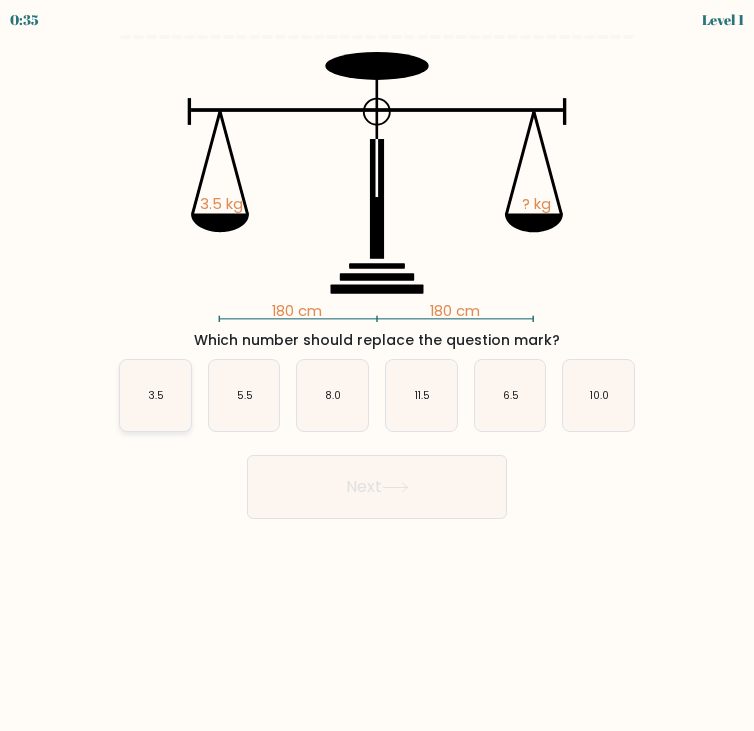 click on "3.5" at bounding box center [156, 395] 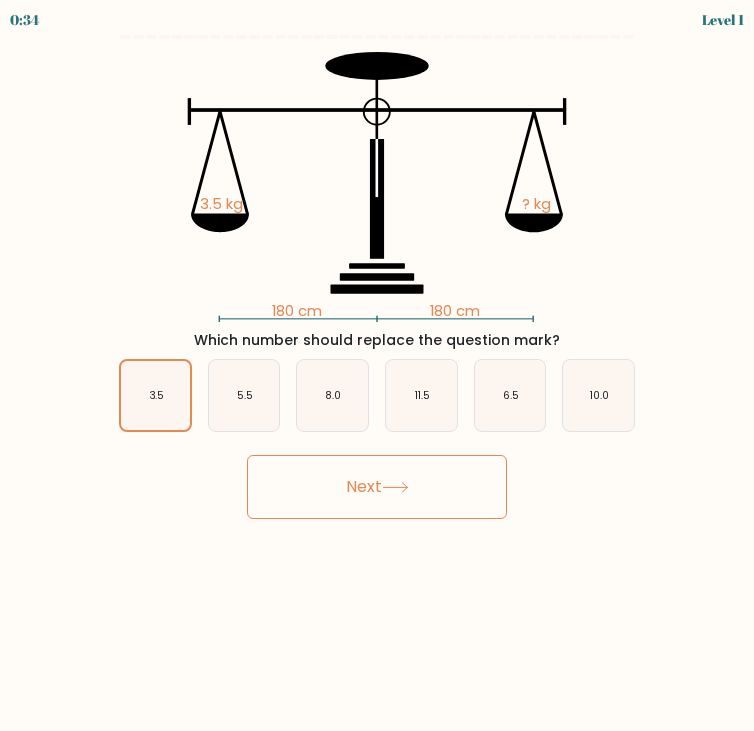 click on "Next" at bounding box center (377, 487) 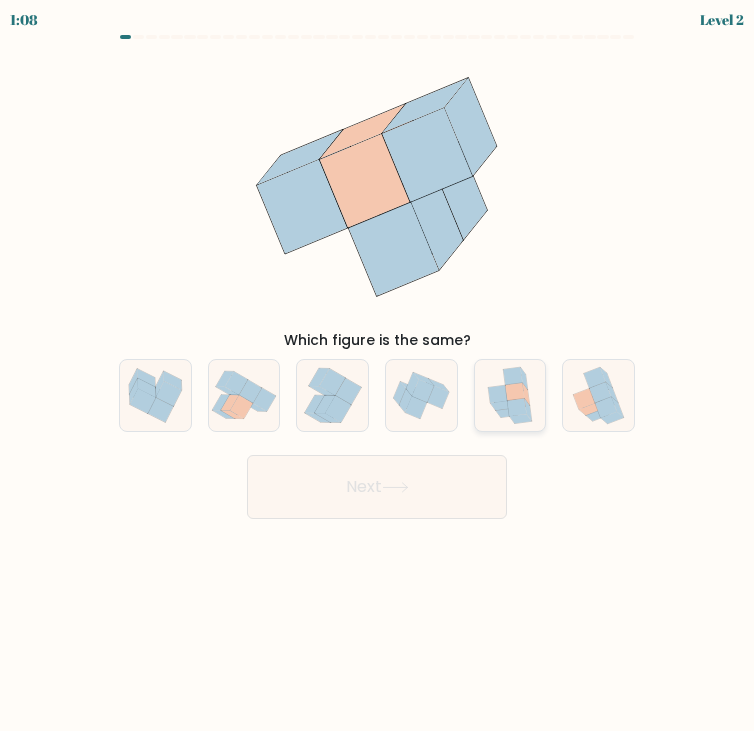 click at bounding box center [510, 395] 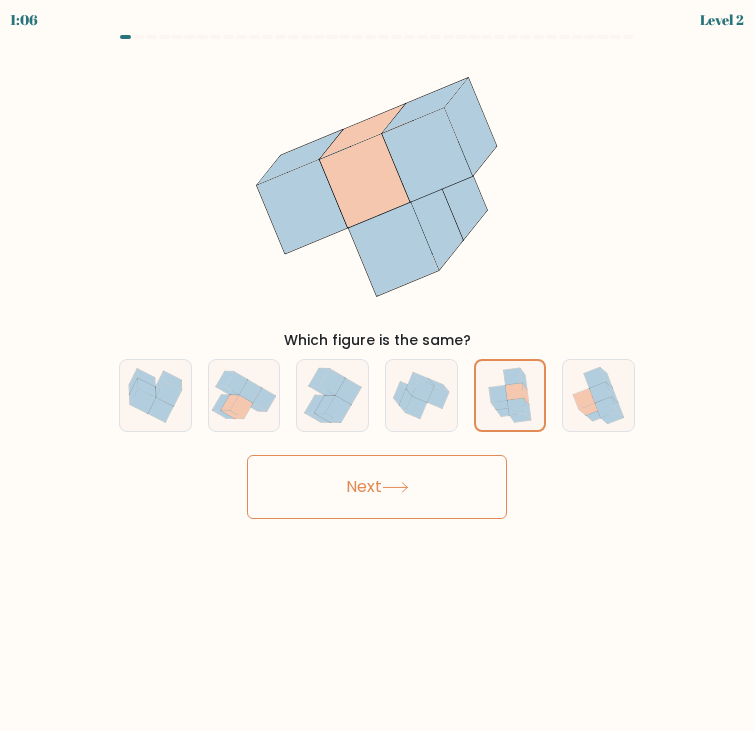 click on "Next" at bounding box center (377, 487) 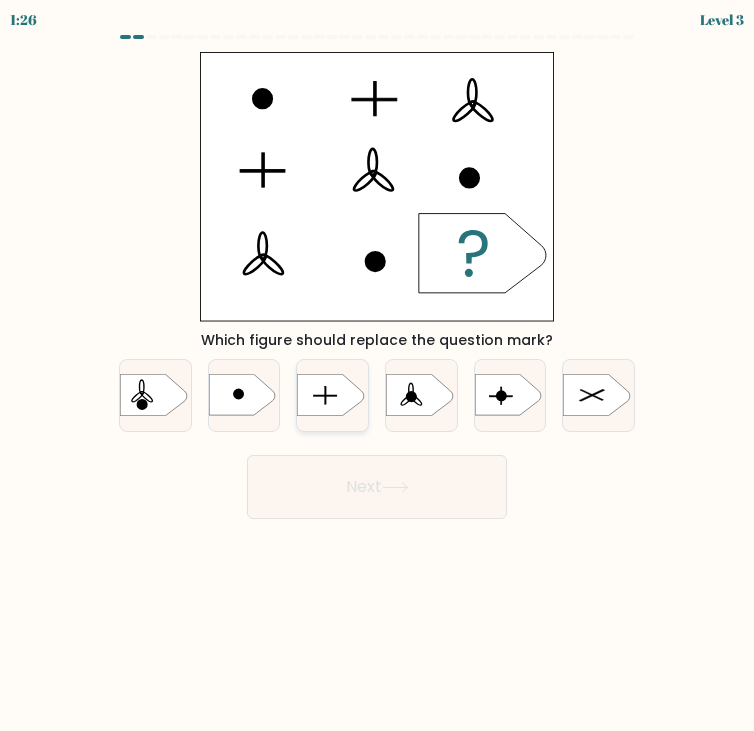 click at bounding box center (331, 395) 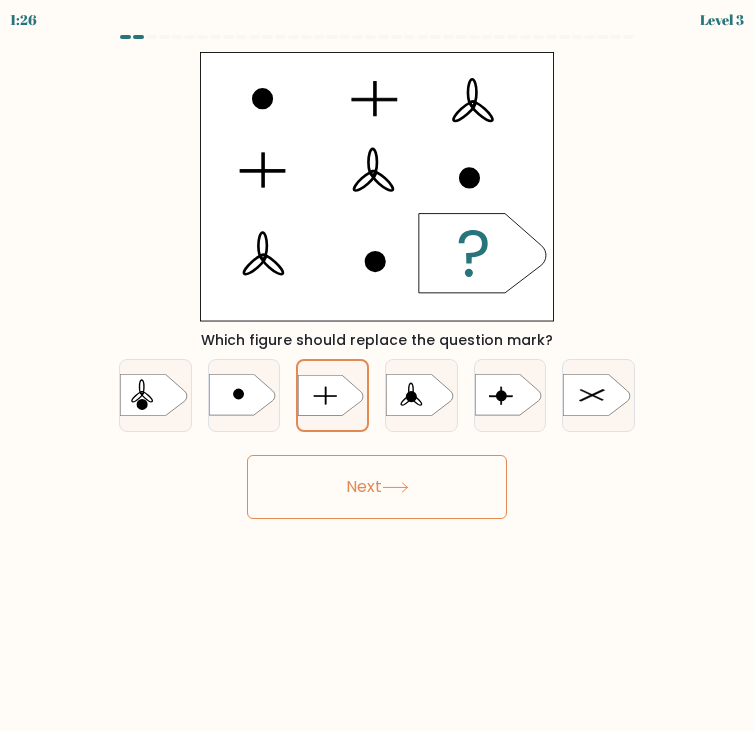 click on "Next" at bounding box center (377, 487) 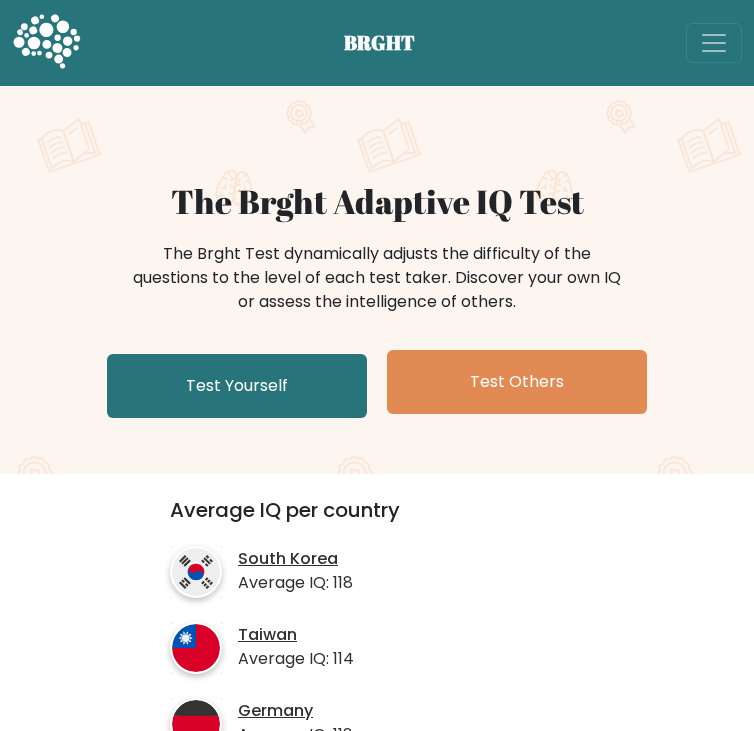 scroll, scrollTop: 0, scrollLeft: 0, axis: both 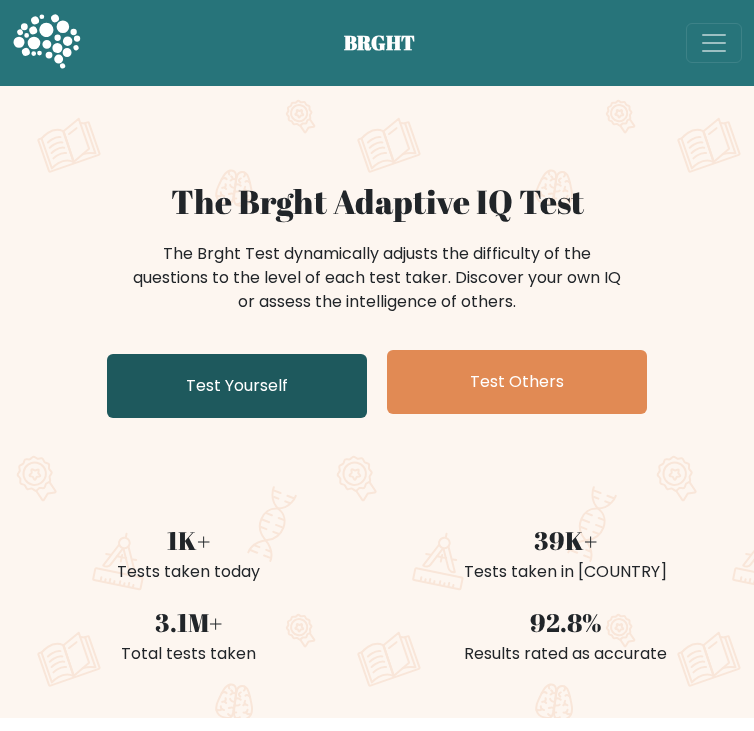 click on "Test Yourself" at bounding box center (237, 386) 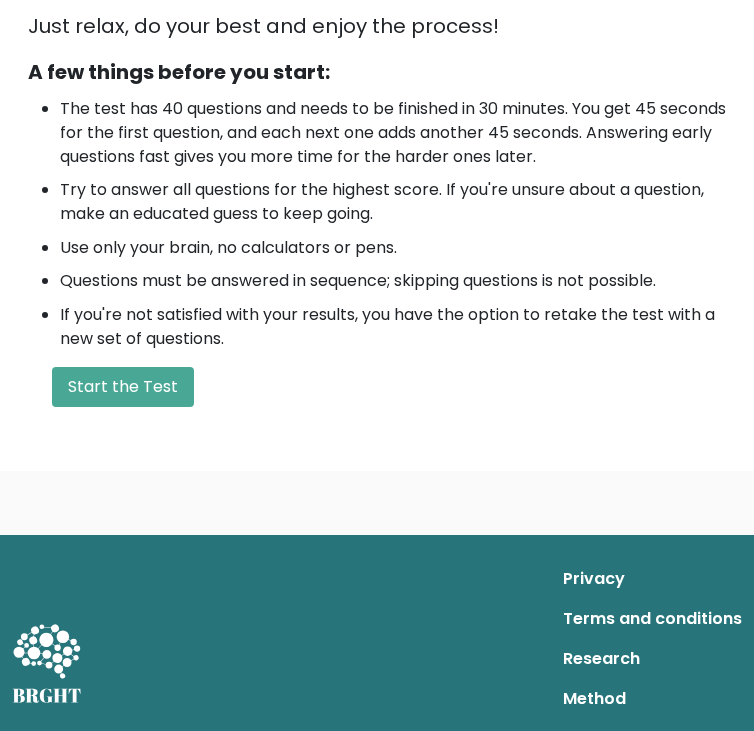 scroll, scrollTop: 613, scrollLeft: 0, axis: vertical 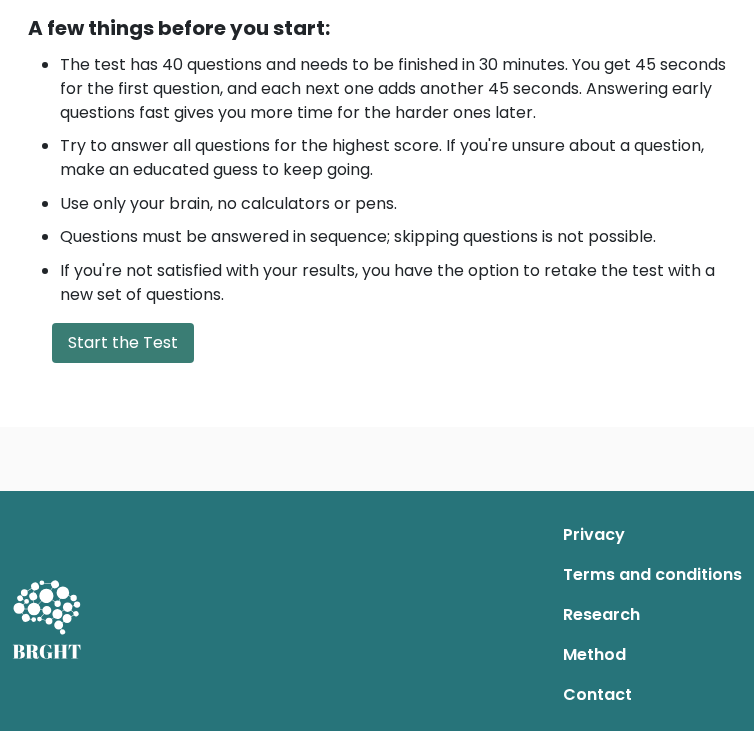 click on "Start the Test" at bounding box center (123, 343) 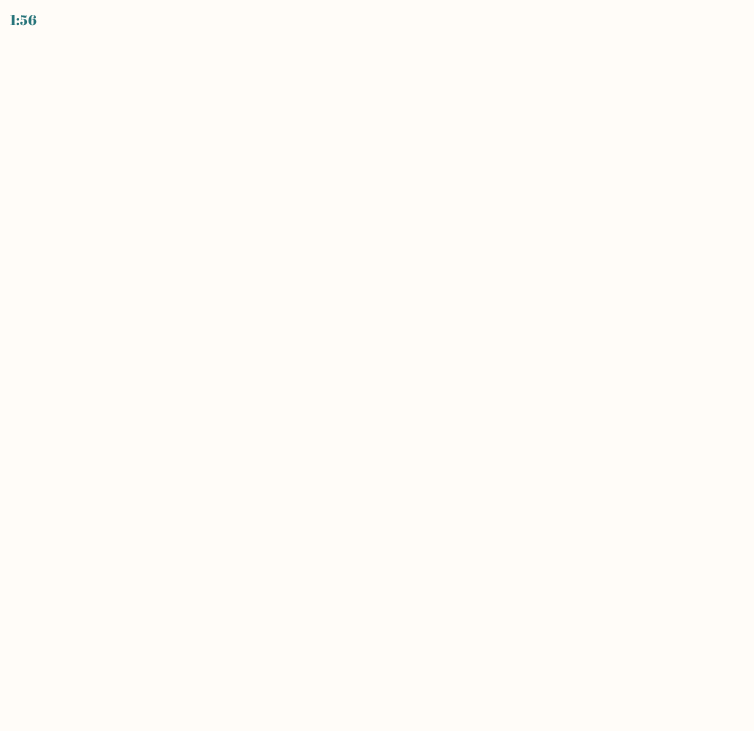 scroll, scrollTop: 0, scrollLeft: 0, axis: both 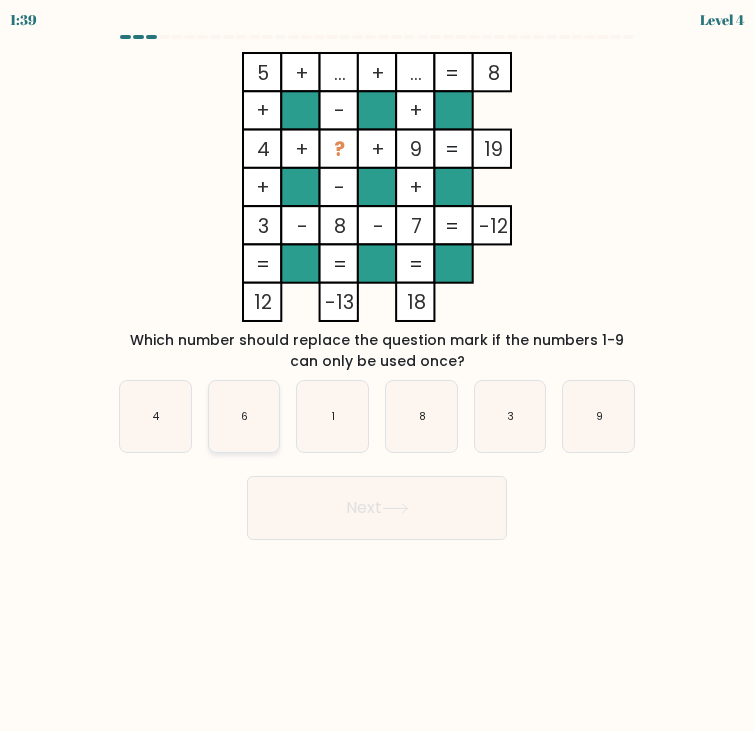 click on "6" at bounding box center (244, 416) 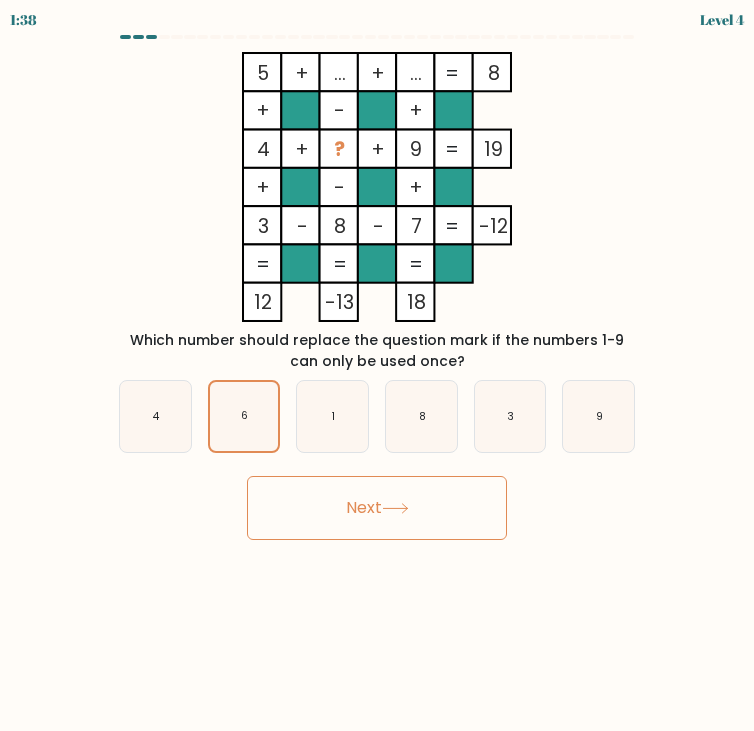 click on "Next" at bounding box center (377, 508) 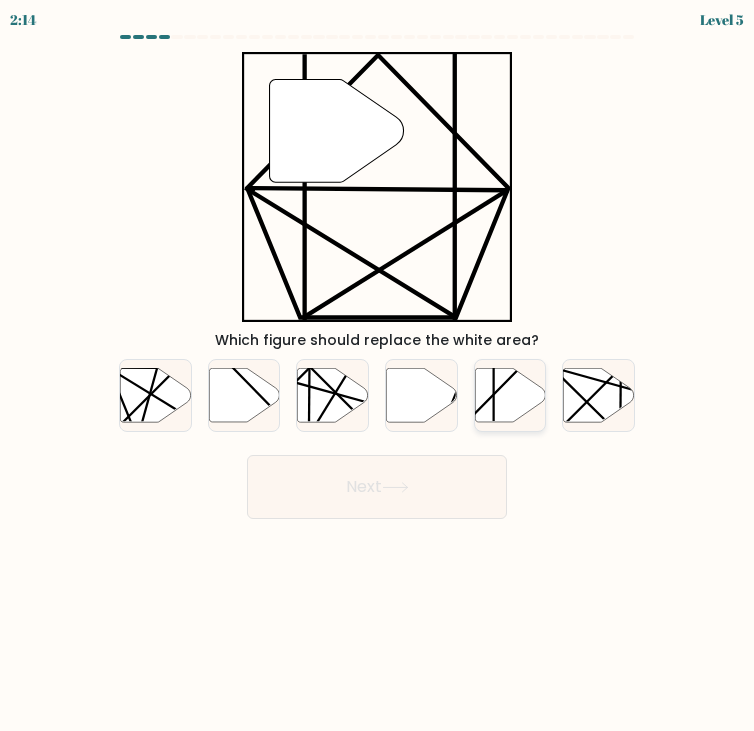 click at bounding box center [510, 395] 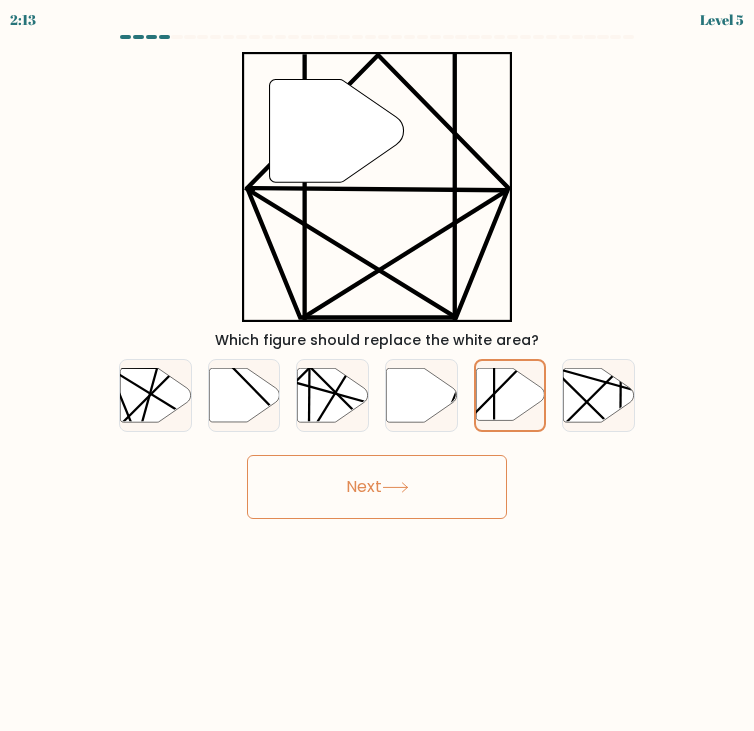 click on "Next" at bounding box center (377, 487) 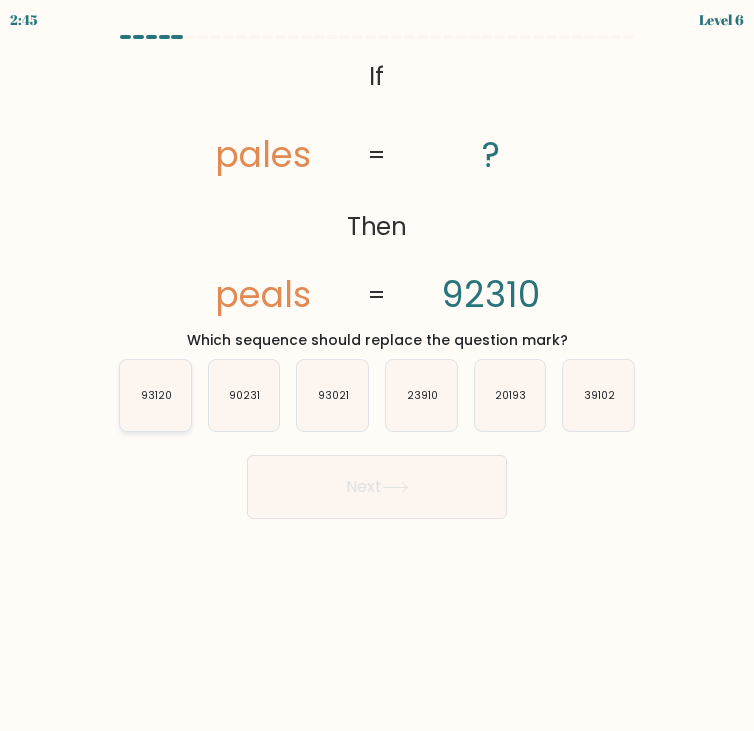 click on "93120" at bounding box center (155, 395) 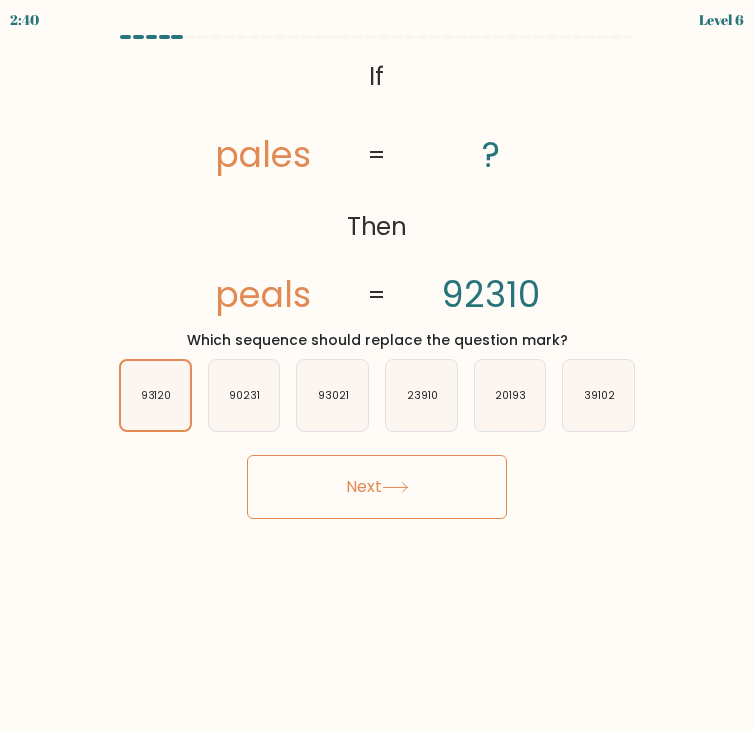 click on "Next" at bounding box center [377, 487] 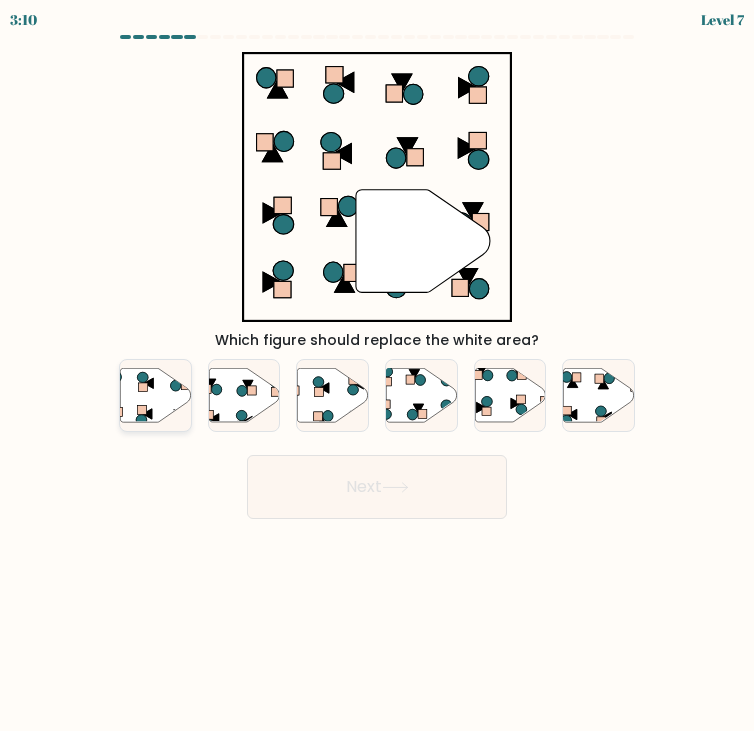 click at bounding box center (155, 395) 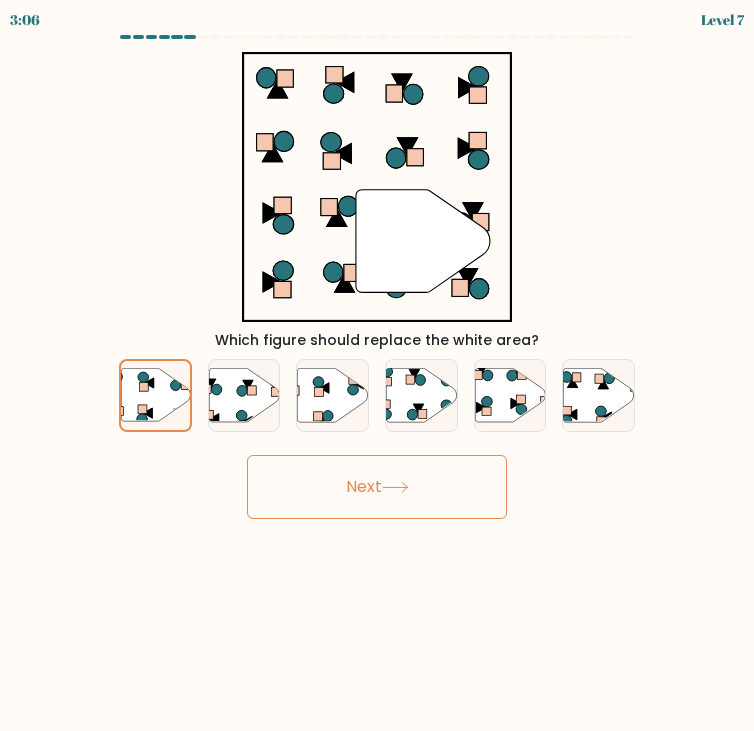 click on "Next" at bounding box center (377, 487) 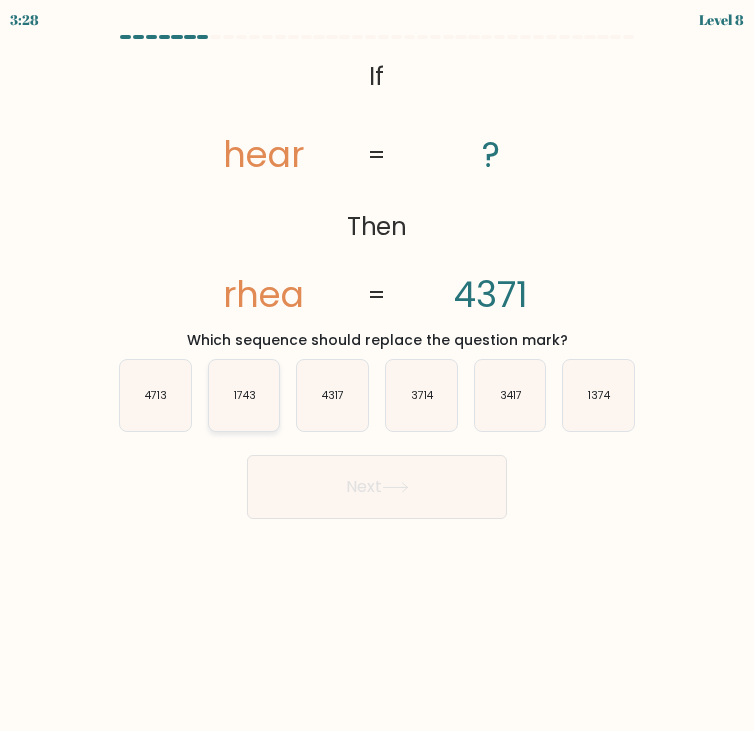 click on "1743" at bounding box center [244, 395] 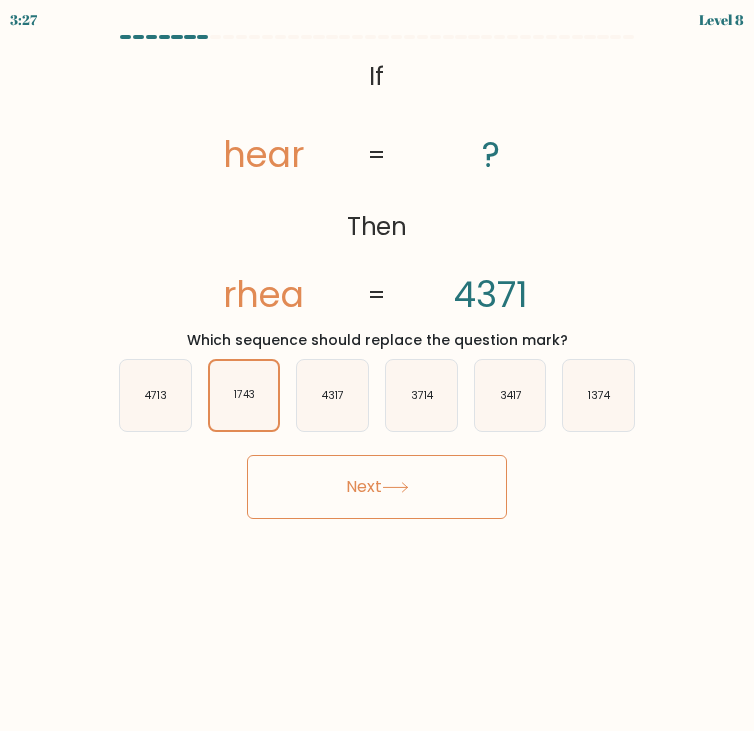 click on "Next" at bounding box center (377, 487) 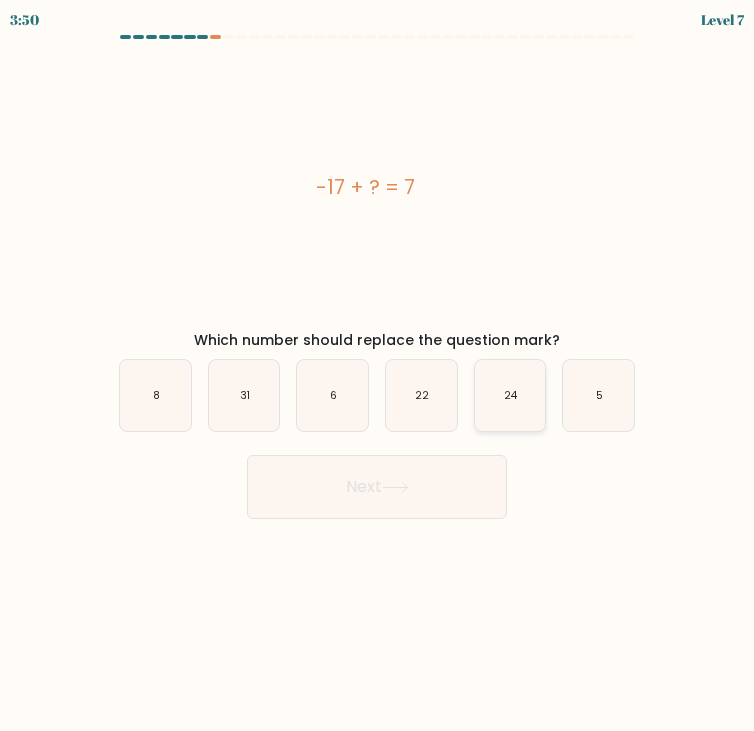 click on "24" at bounding box center (510, 395) 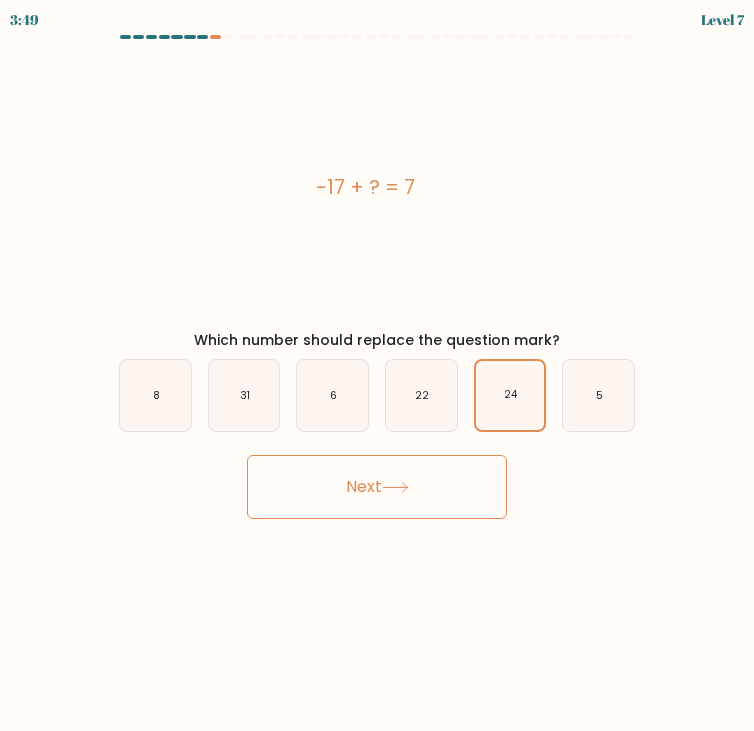 click on "Next" at bounding box center [377, 487] 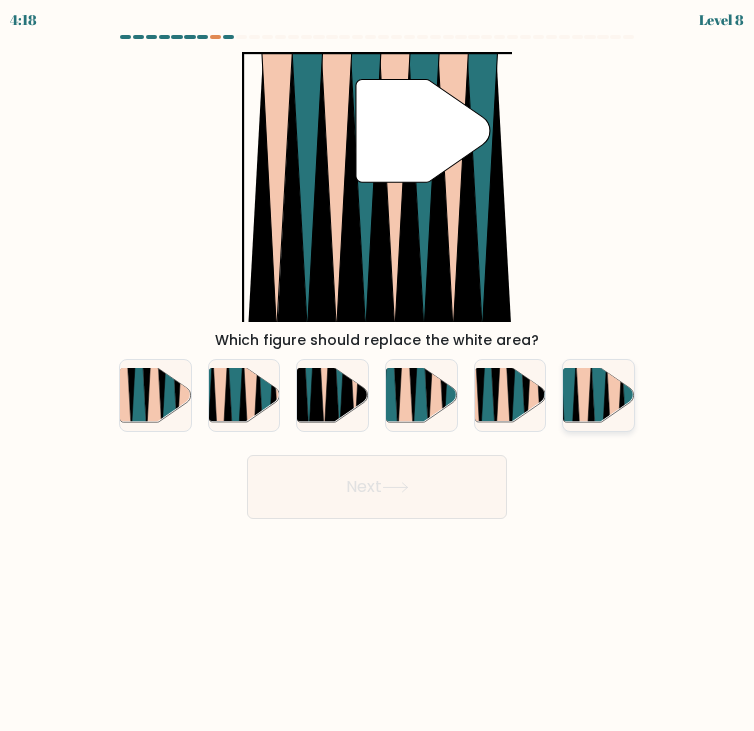 click at bounding box center (615, 425) 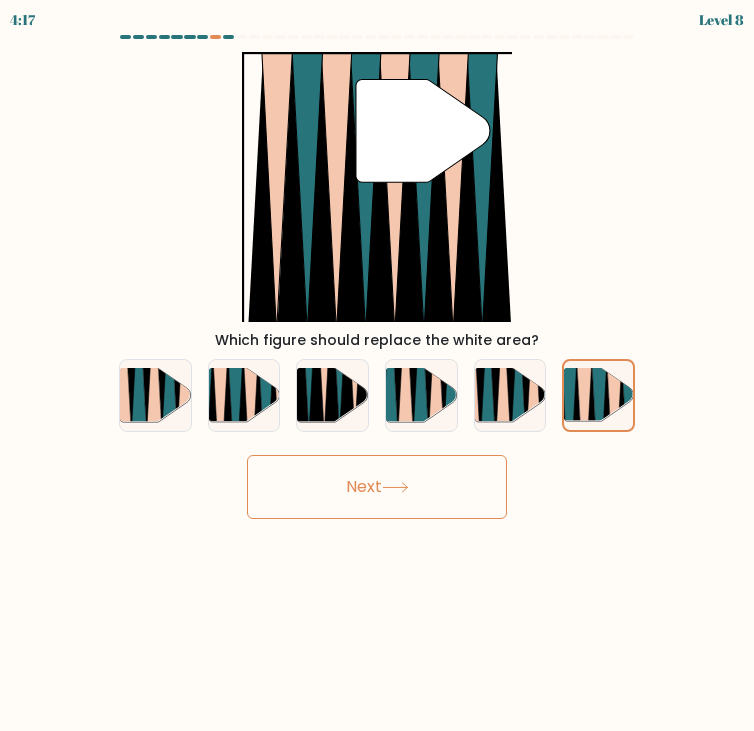 click on "Next" at bounding box center [377, 487] 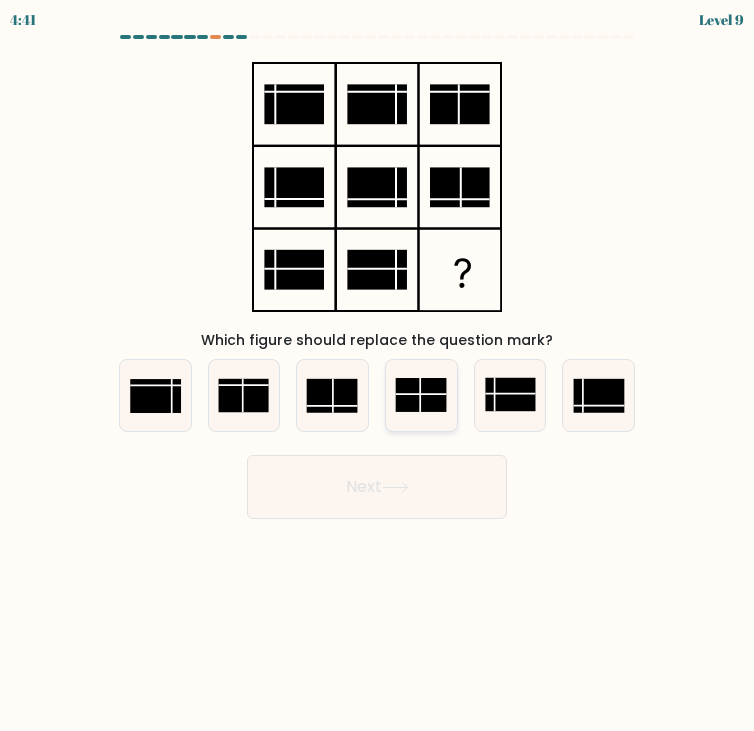 click at bounding box center [421, 395] 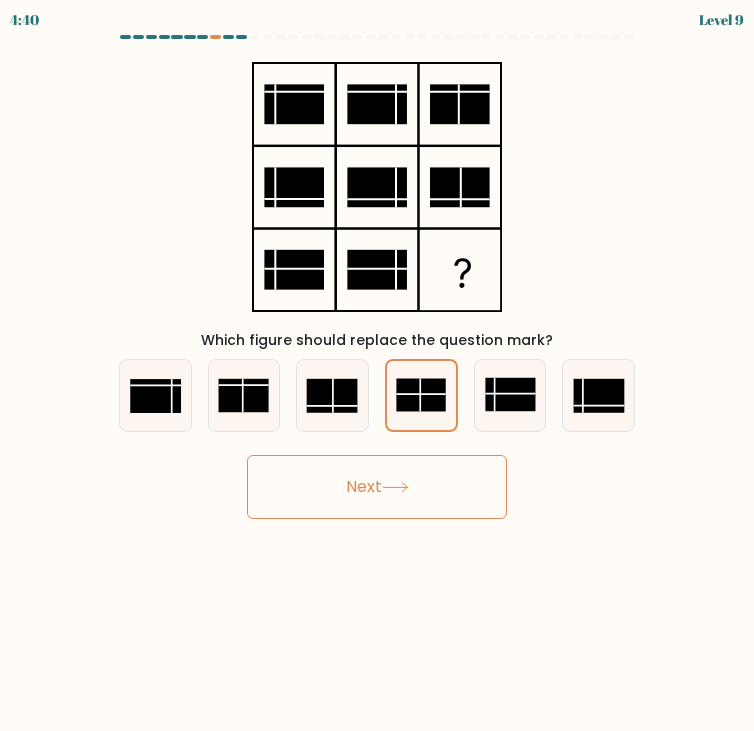 click on "Next" at bounding box center (377, 487) 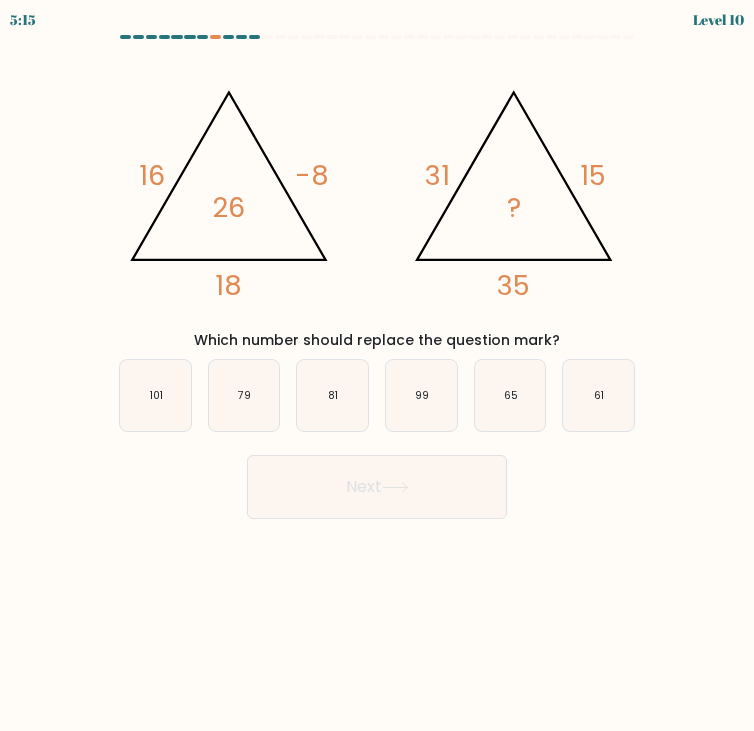 click on "Next" at bounding box center [377, 487] 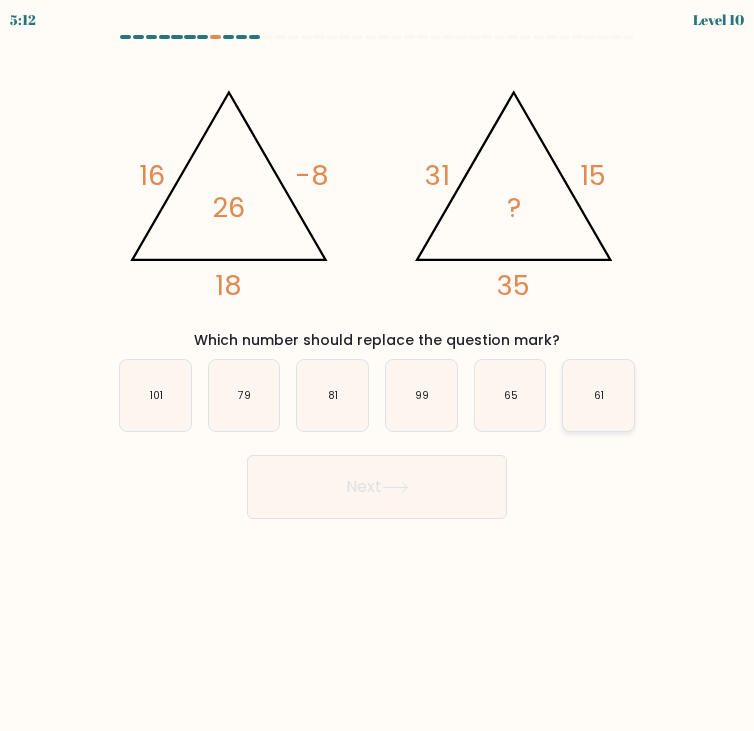 click on "61" at bounding box center [598, 395] 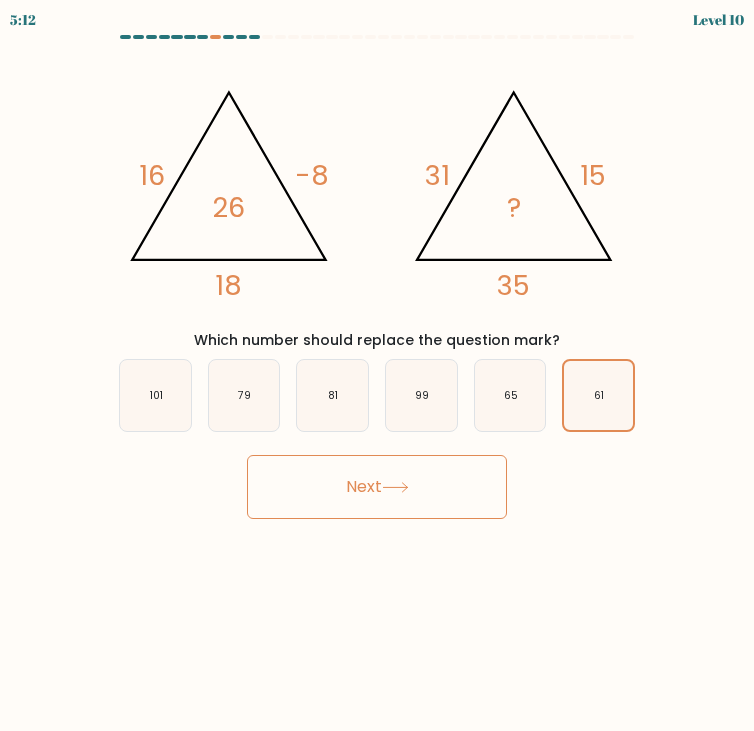 click on "Next" at bounding box center [377, 487] 